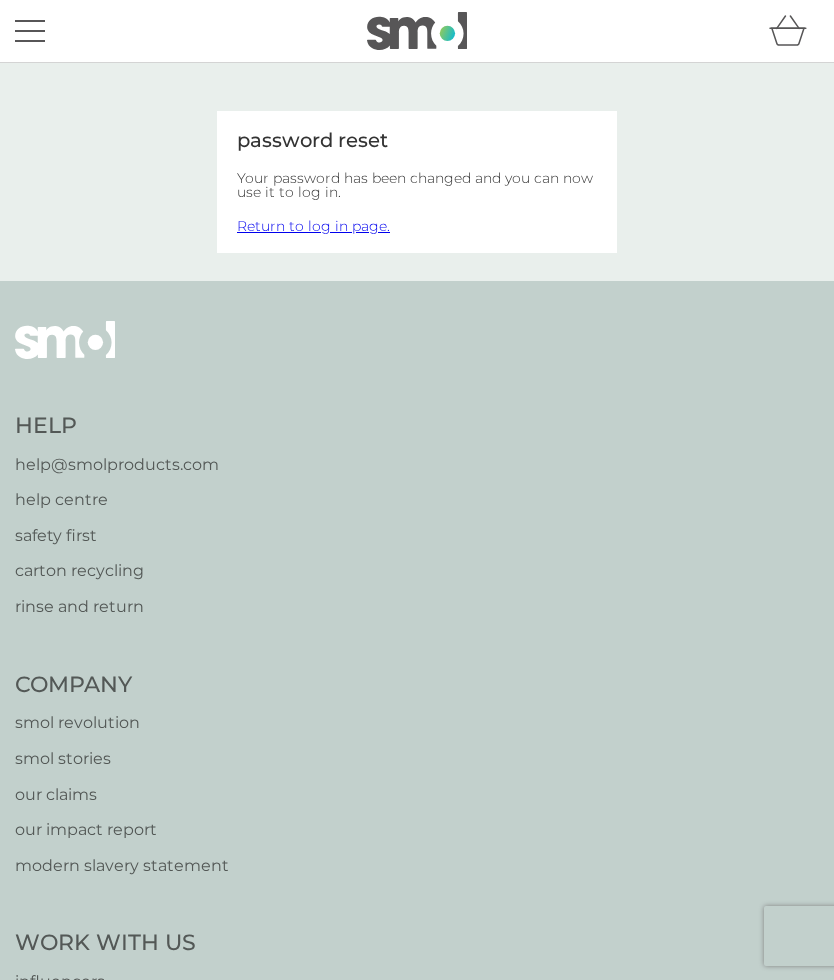 scroll, scrollTop: 0, scrollLeft: 0, axis: both 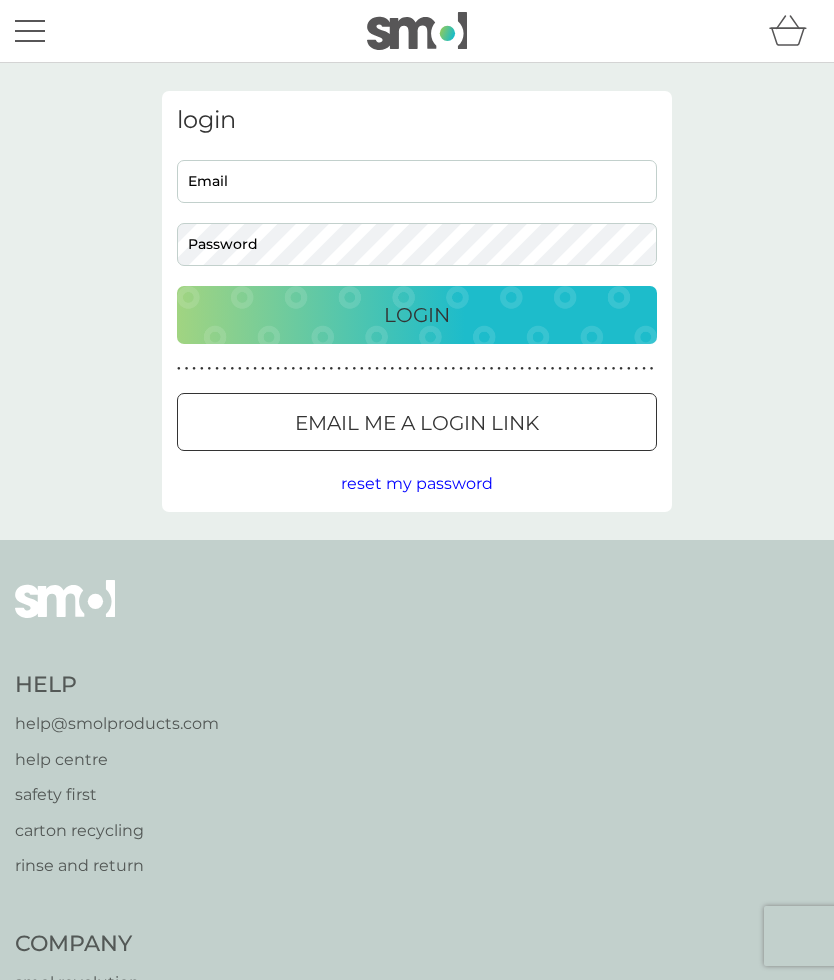 click on "Email" at bounding box center (417, 181) 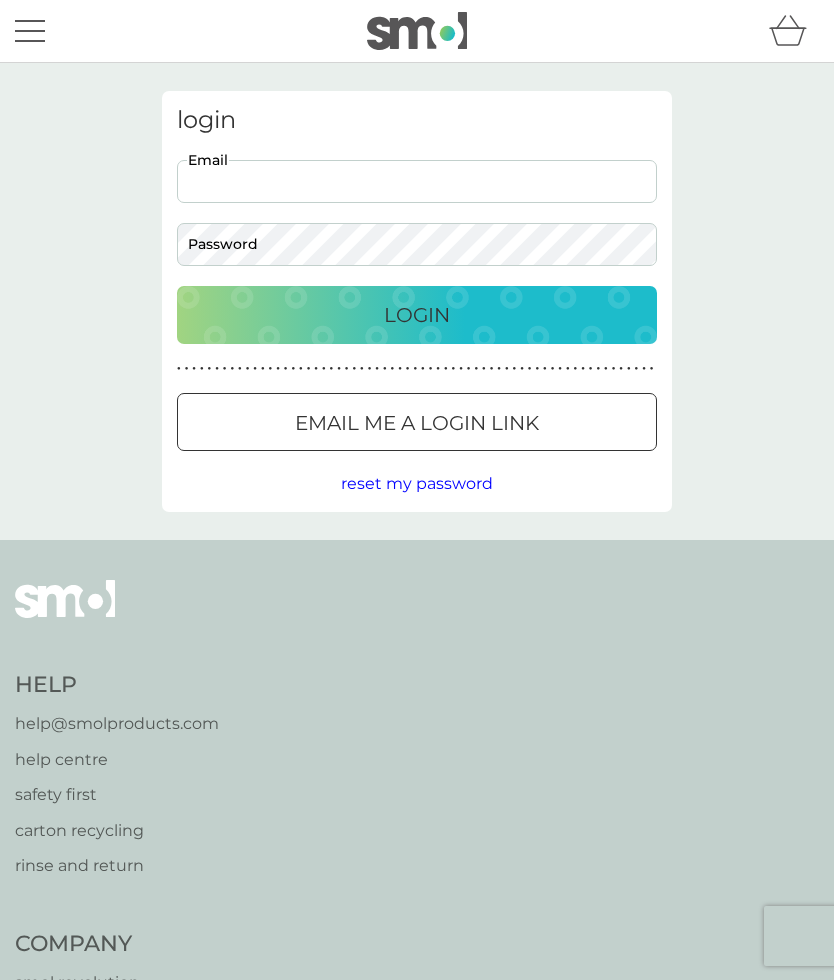 click on "Help [EMAIL] help centre safety first carton recycling rinse and return Company smol revolution smol stories our claims our impact report modern slavery statement Work With Us influencers partnerships press careers hygiene poverty B Corp. © 2018 - 2025 smol limited UK Select a new location: Deutschland France privacy policy terms of service" at bounding box center [417, 1170] 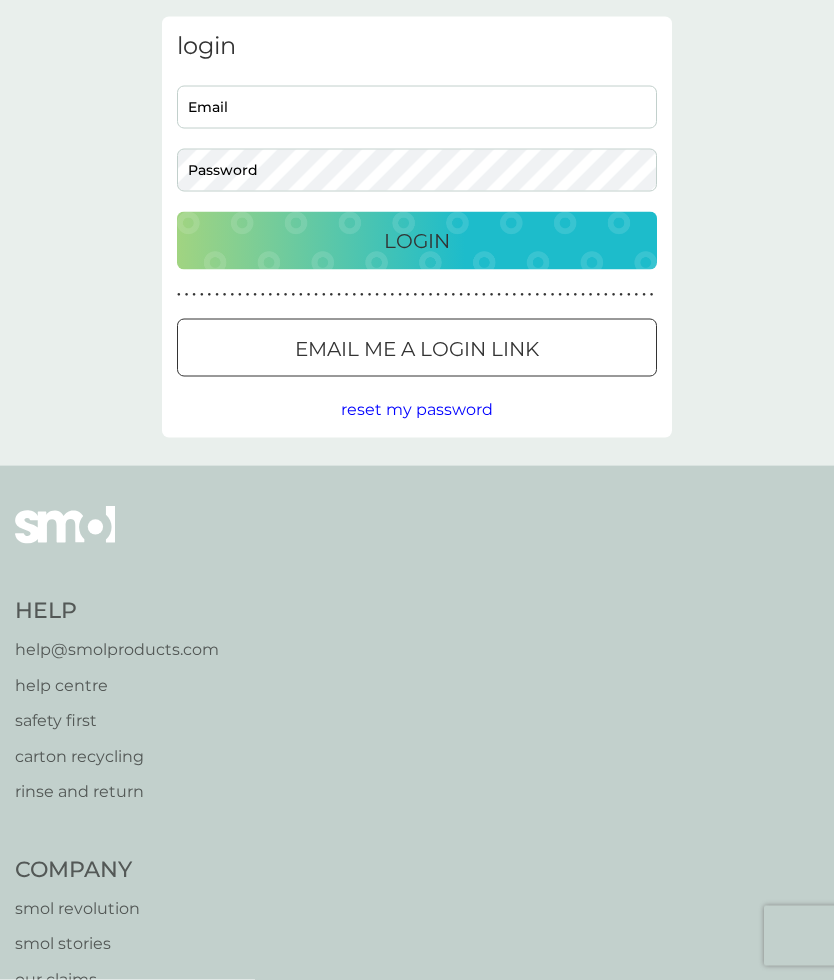 scroll, scrollTop: 0, scrollLeft: 0, axis: both 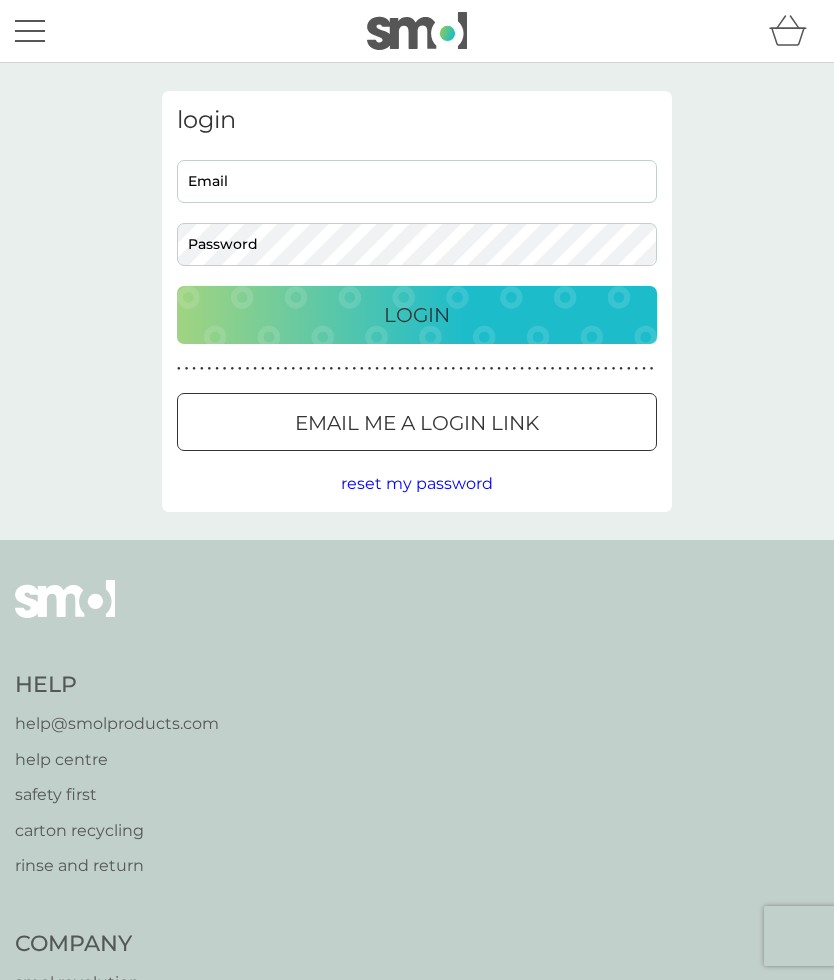 click on "Email" at bounding box center (417, 181) 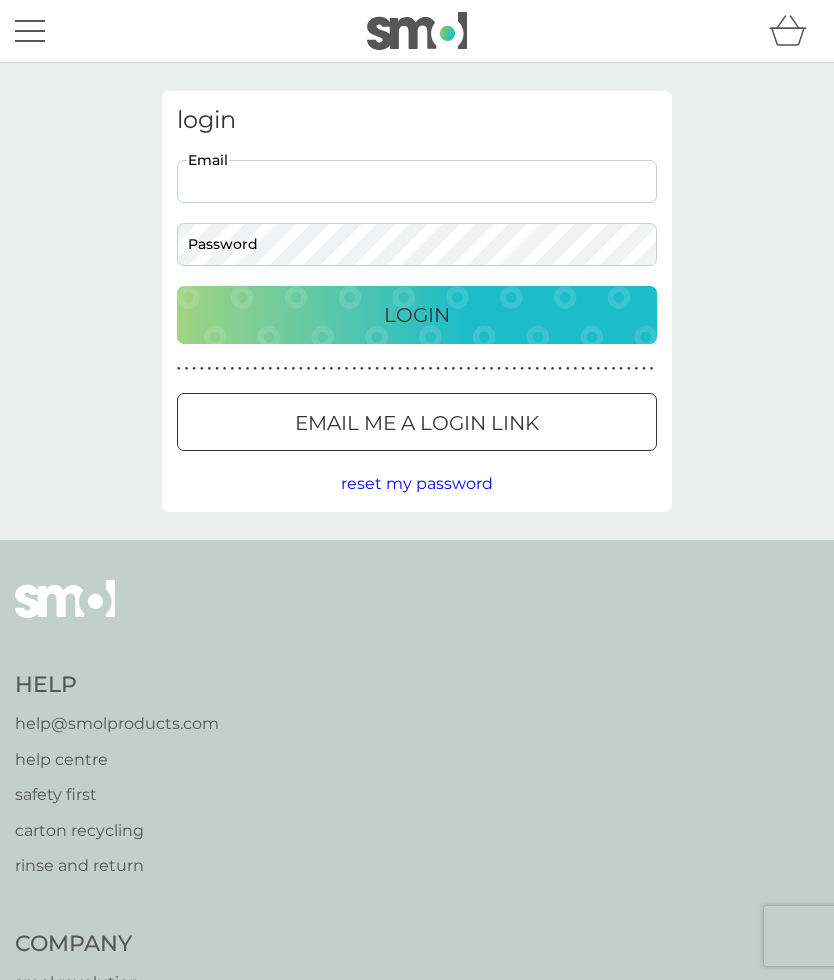 click on "Email" at bounding box center (417, 181) 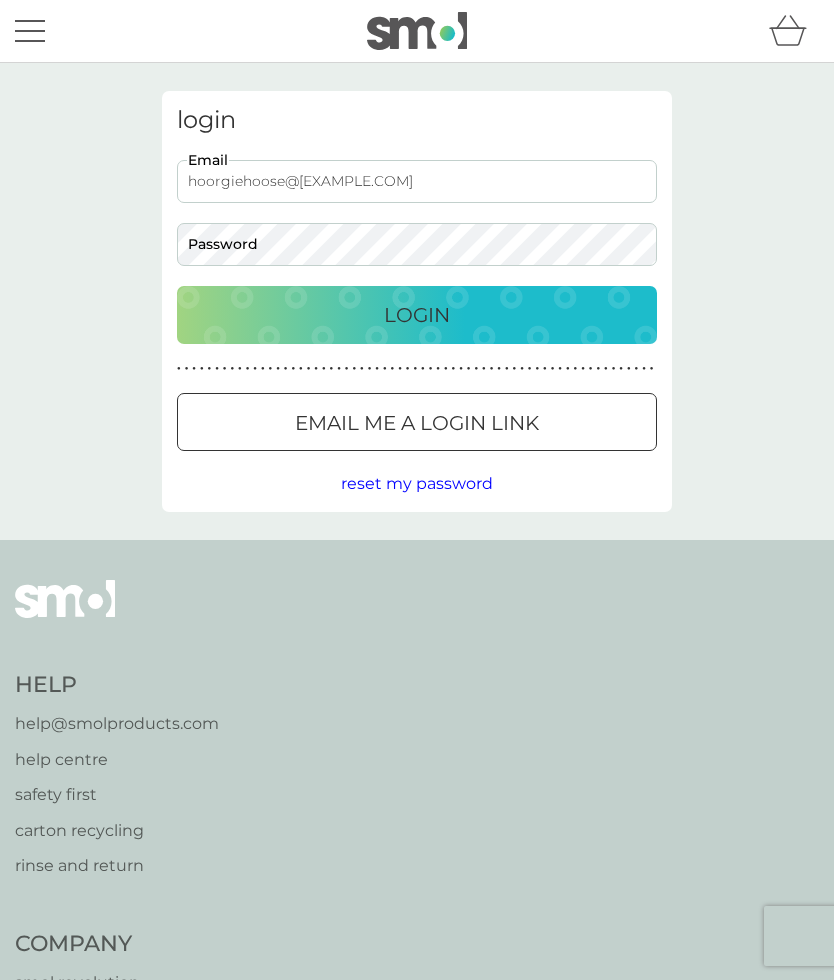 type on "hoorgiehoose@[EXAMPLE.COM]" 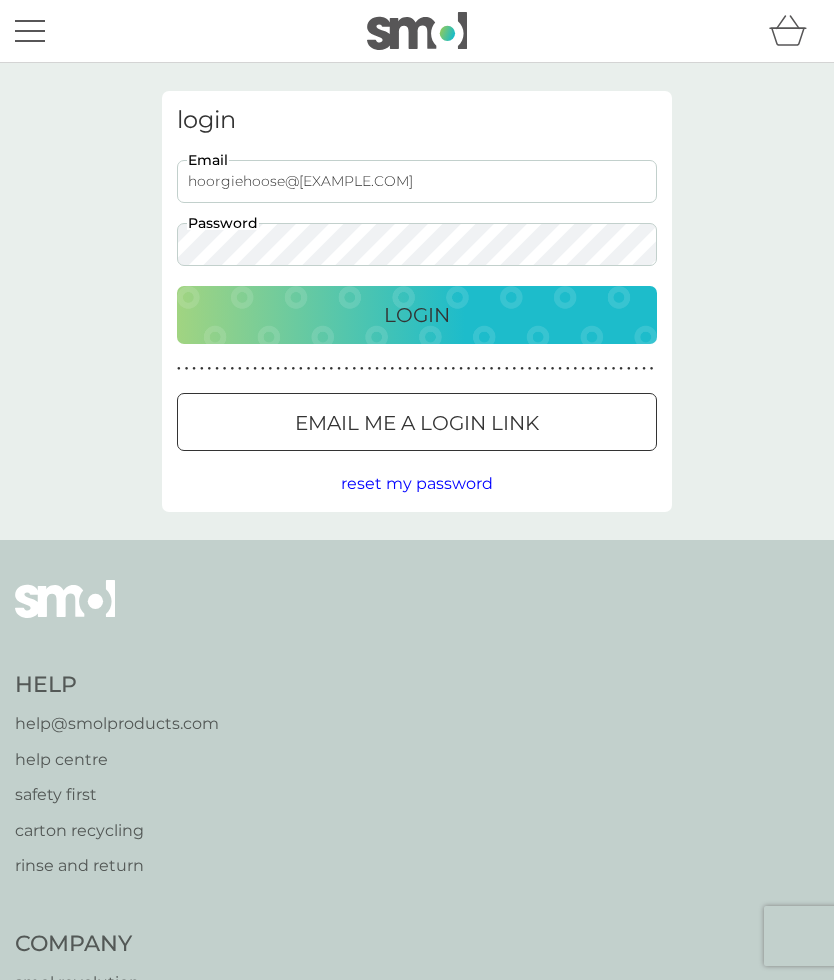 click on "Login" at bounding box center [417, 315] 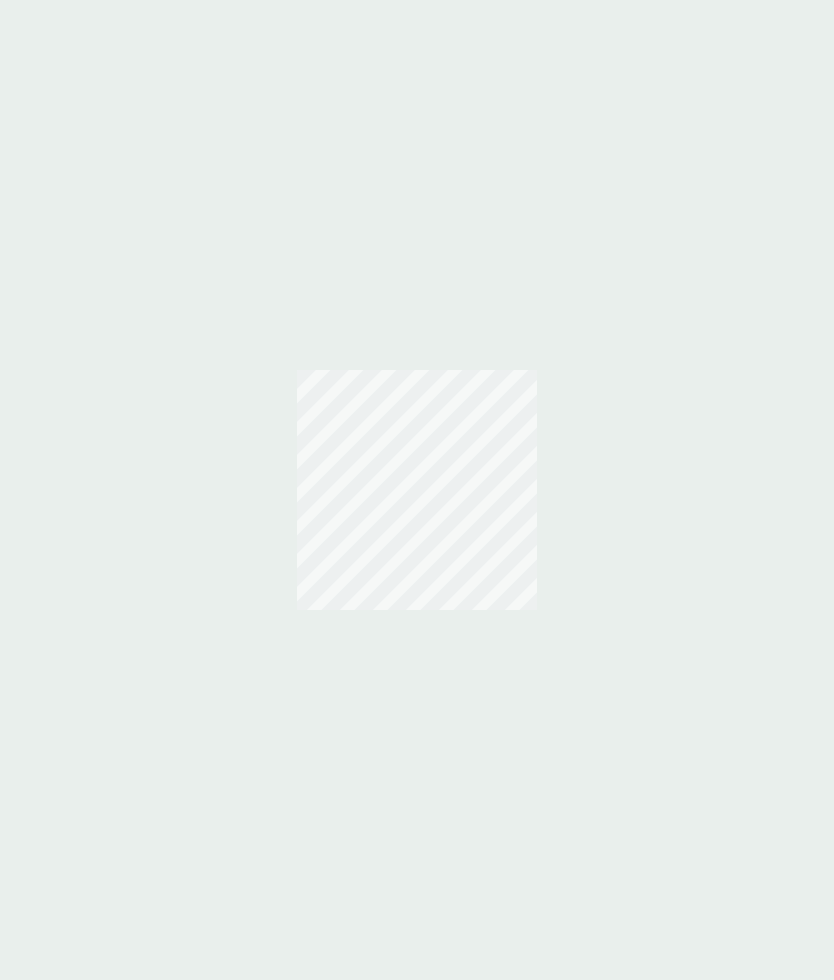 scroll, scrollTop: 0, scrollLeft: 0, axis: both 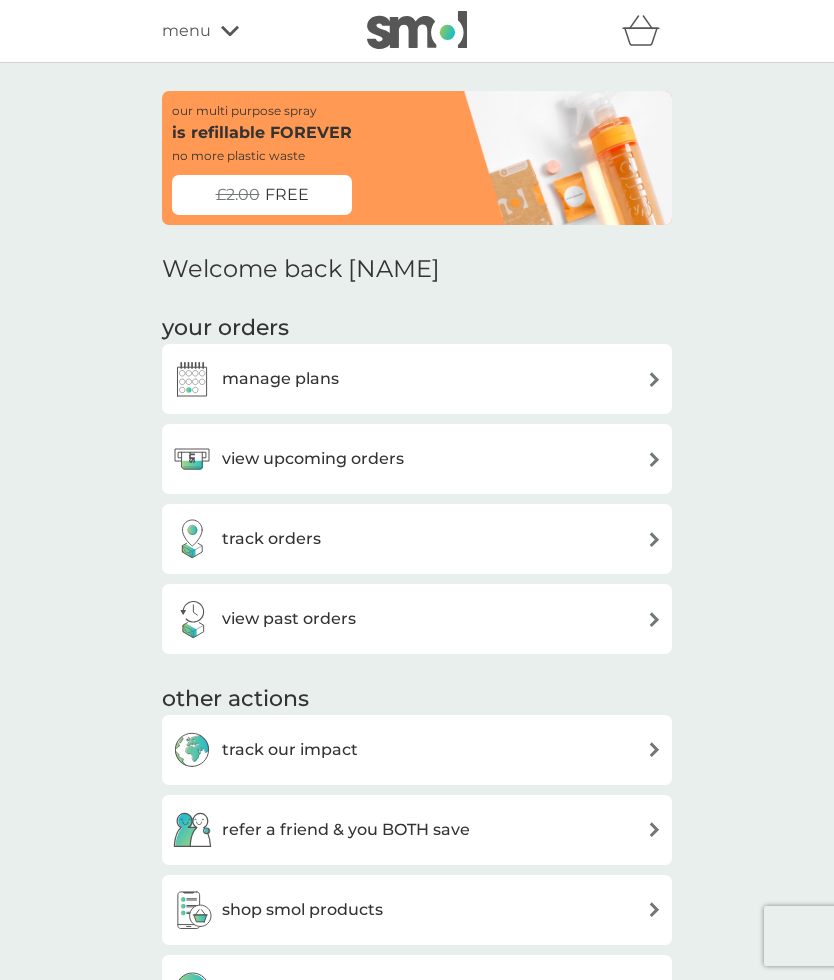 click on "view upcoming orders" at bounding box center [288, 459] 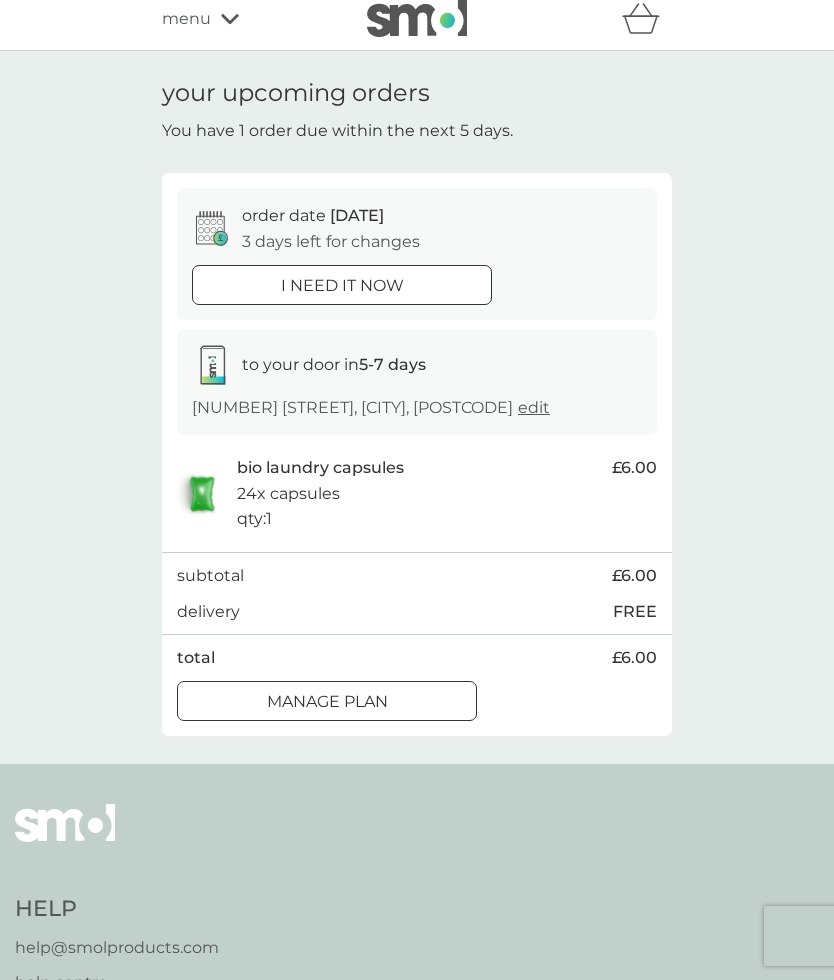 scroll, scrollTop: 0, scrollLeft: 0, axis: both 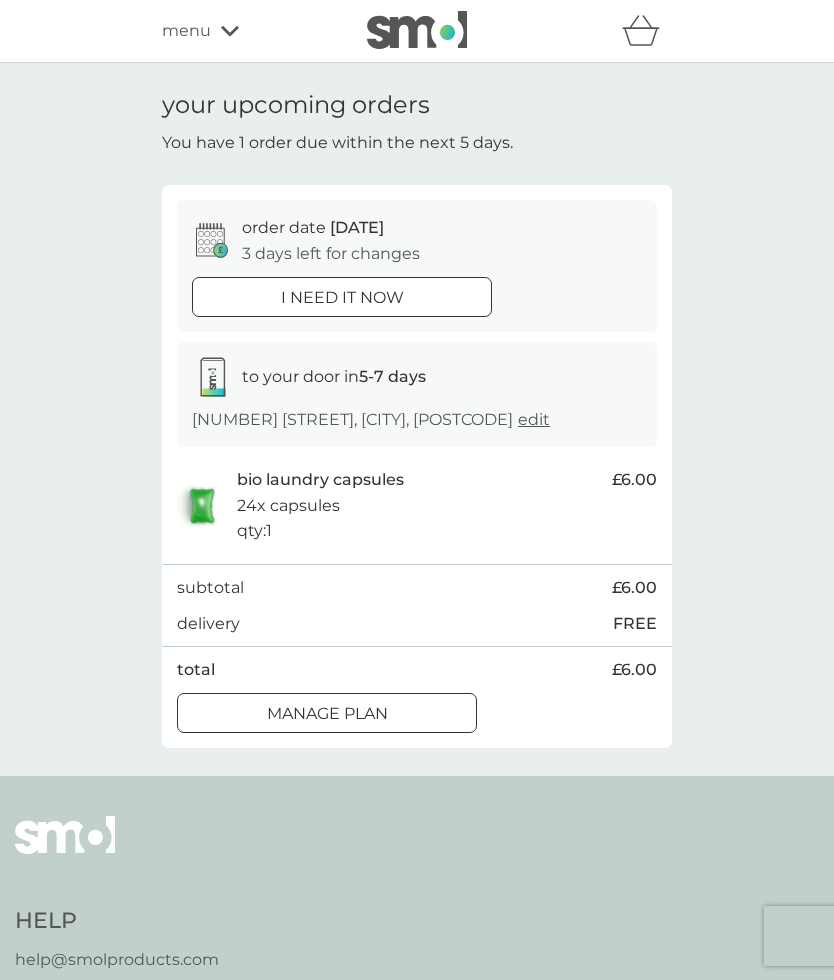 click on "Manage plan" at bounding box center (327, 713) 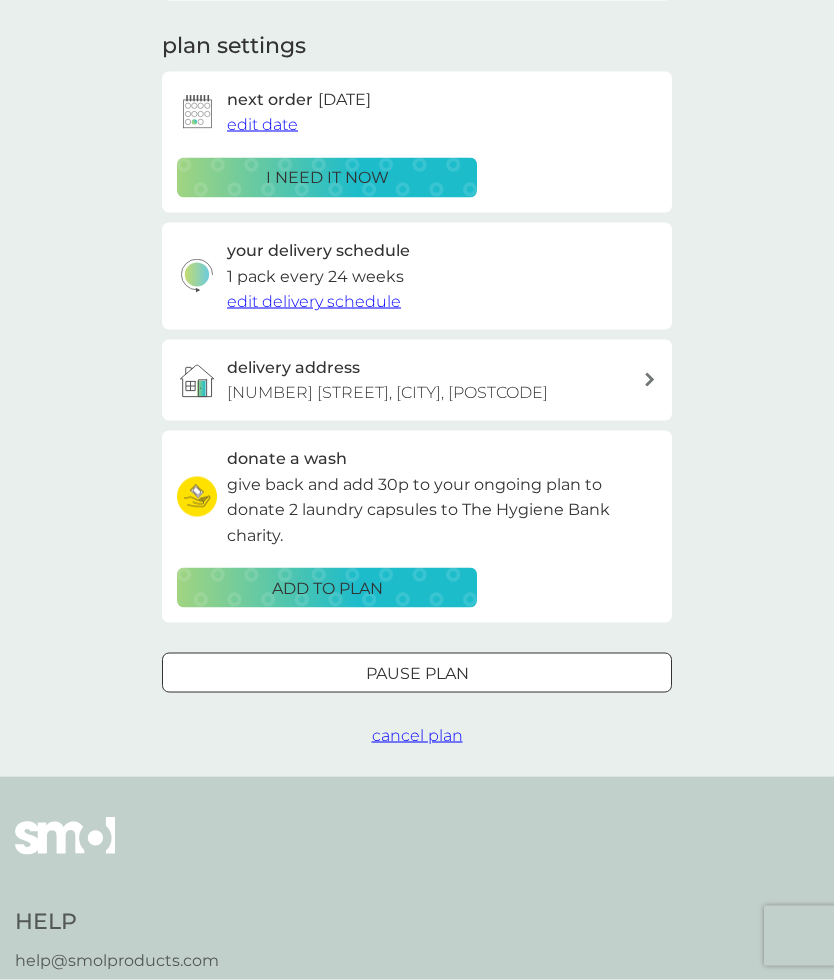 scroll, scrollTop: 267, scrollLeft: 0, axis: vertical 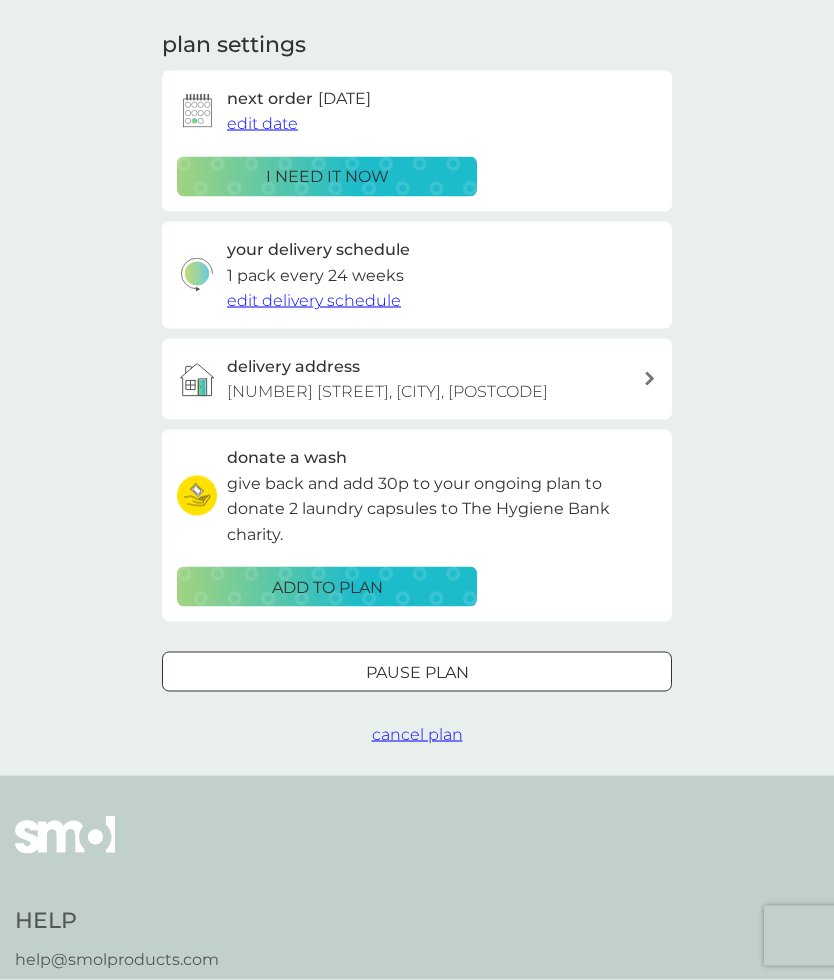 click on "Pause plan" at bounding box center (417, 673) 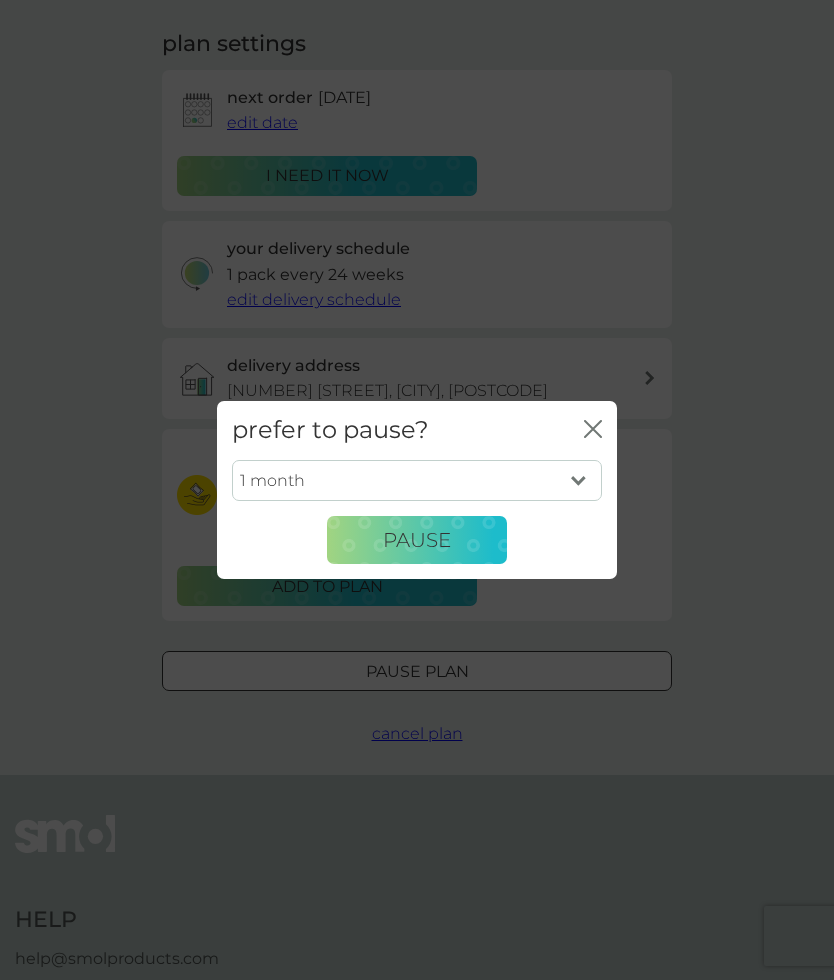 click on "1 month 2 months 3 months 4 months 5 months 6 months" at bounding box center (417, 481) 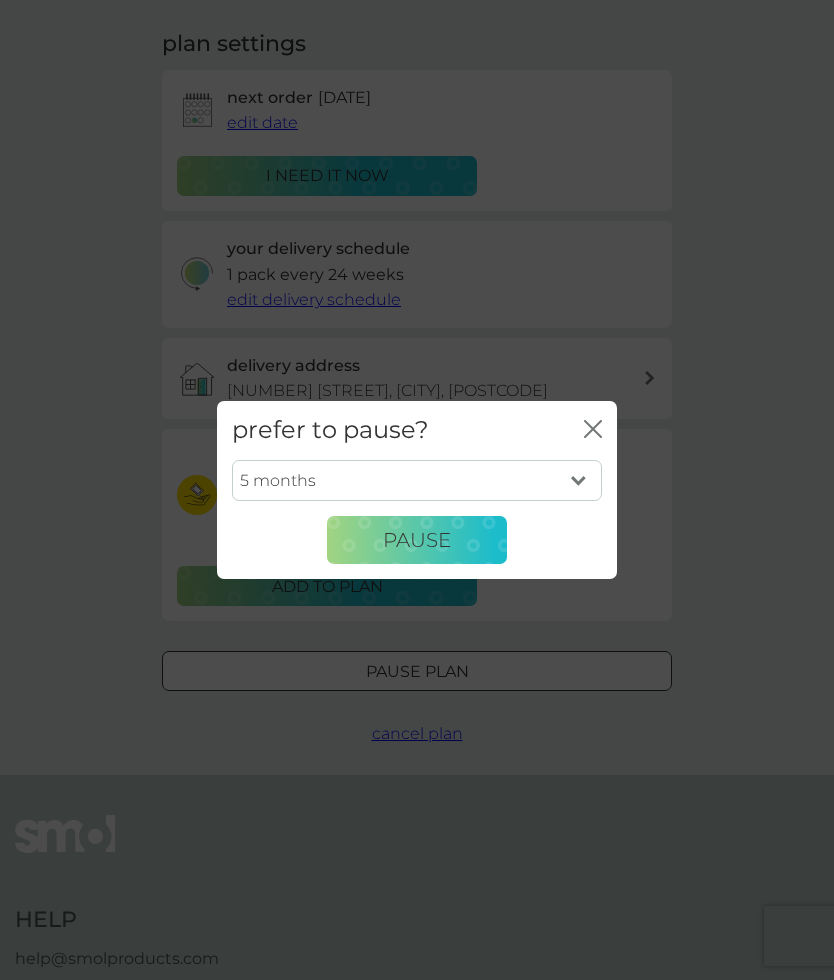 click on "1 month 2 months 3 months 4 months 5 months 6 months" at bounding box center [417, 481] 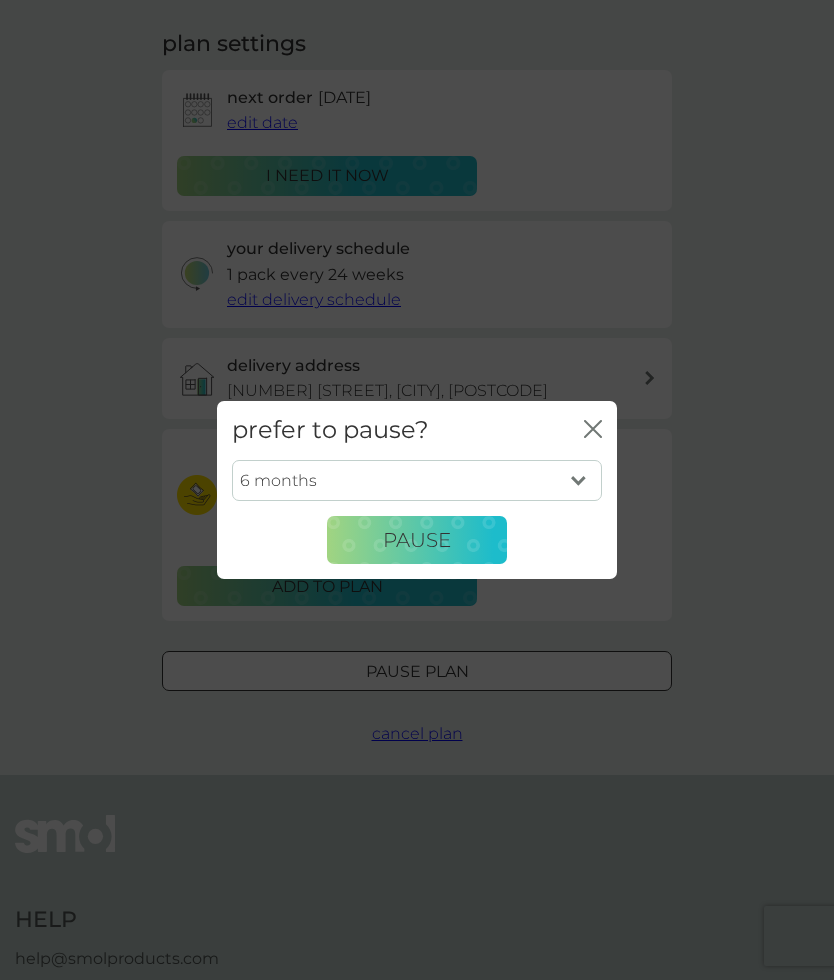 click on "Pause" at bounding box center (417, 540) 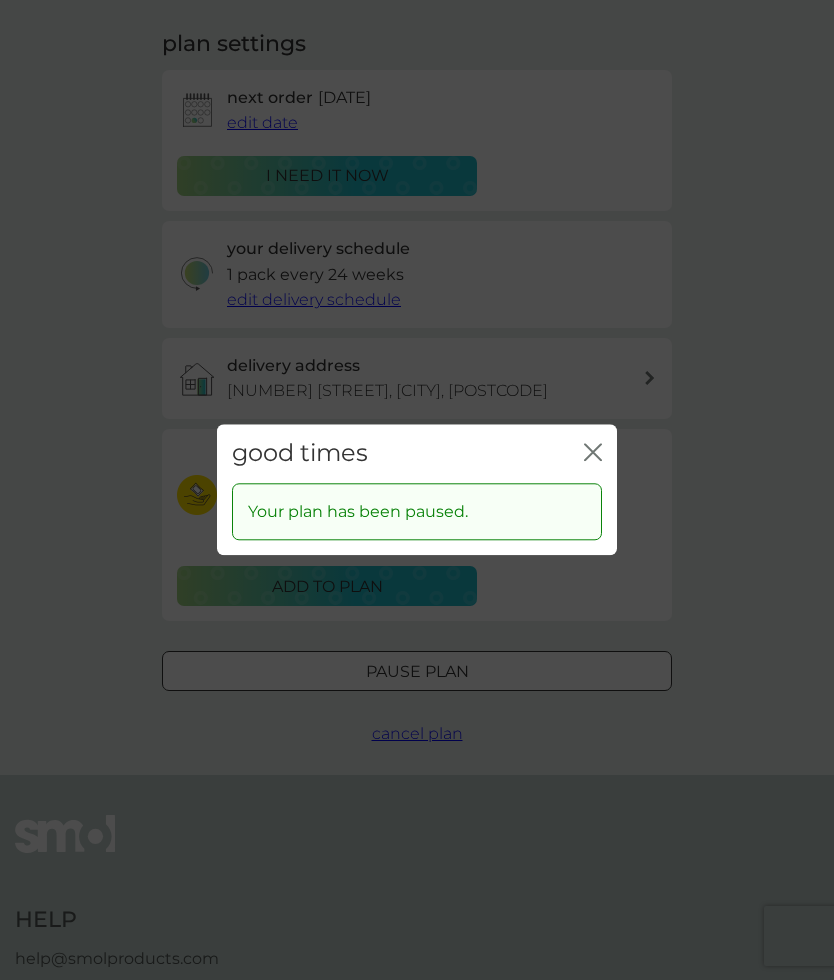 click on "good times close" at bounding box center (417, 453) 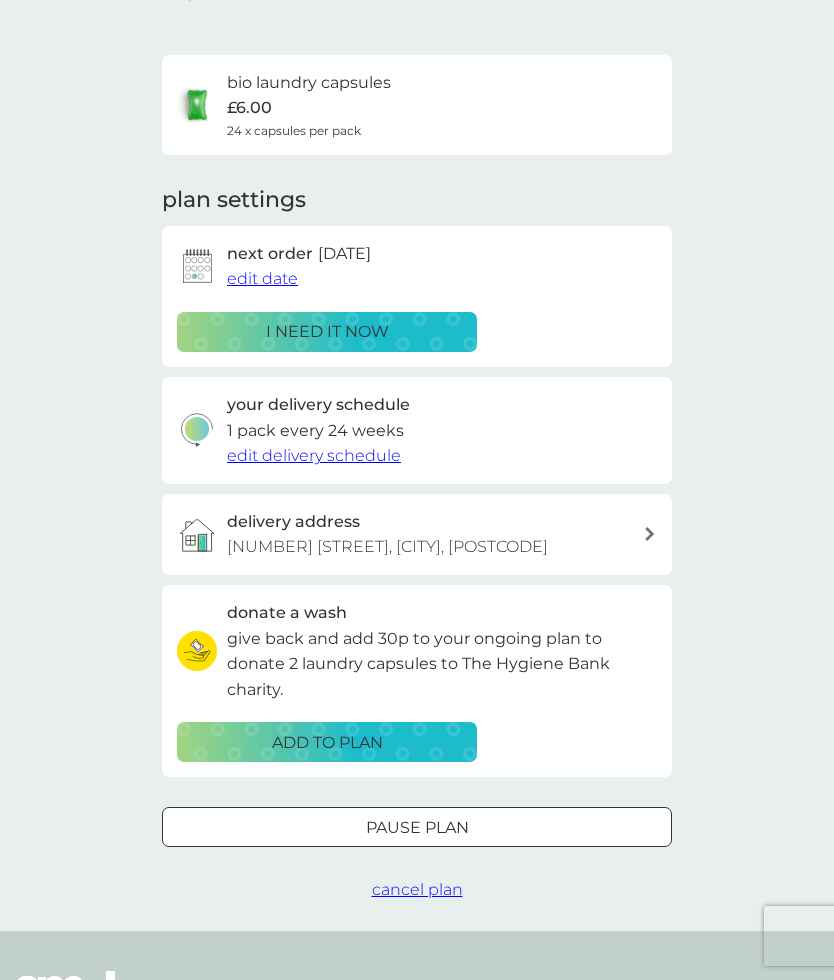 scroll, scrollTop: 111, scrollLeft: 0, axis: vertical 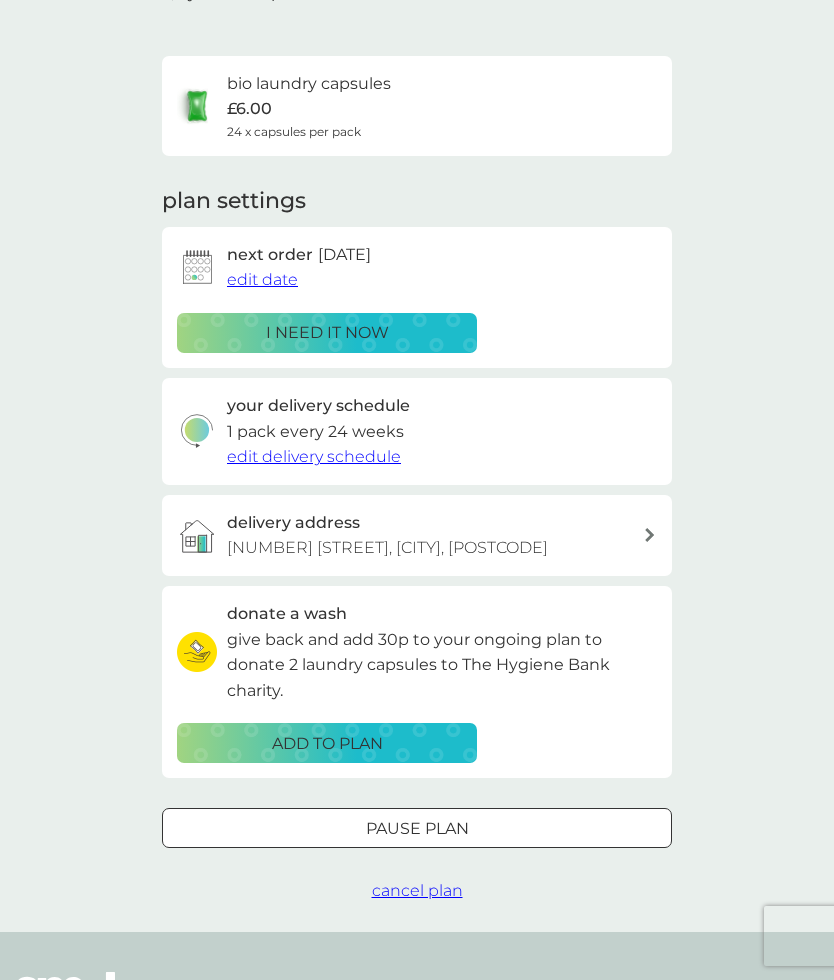 click on "edit delivery schedule" at bounding box center (314, 456) 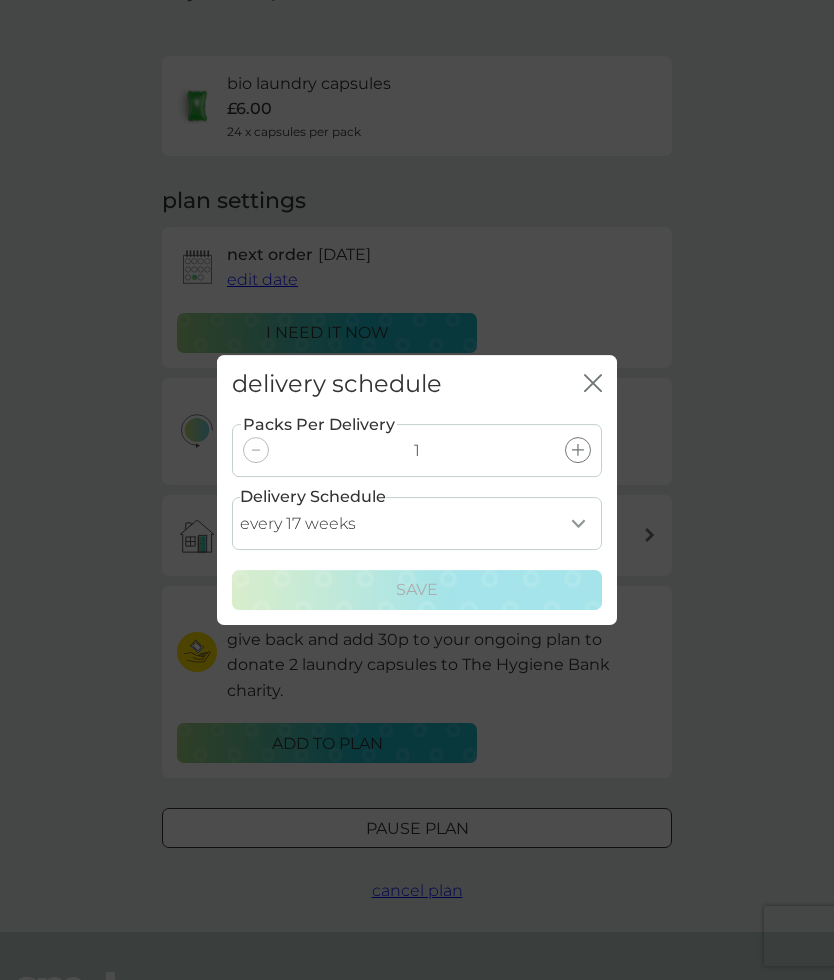 scroll, scrollTop: 341, scrollLeft: 0, axis: vertical 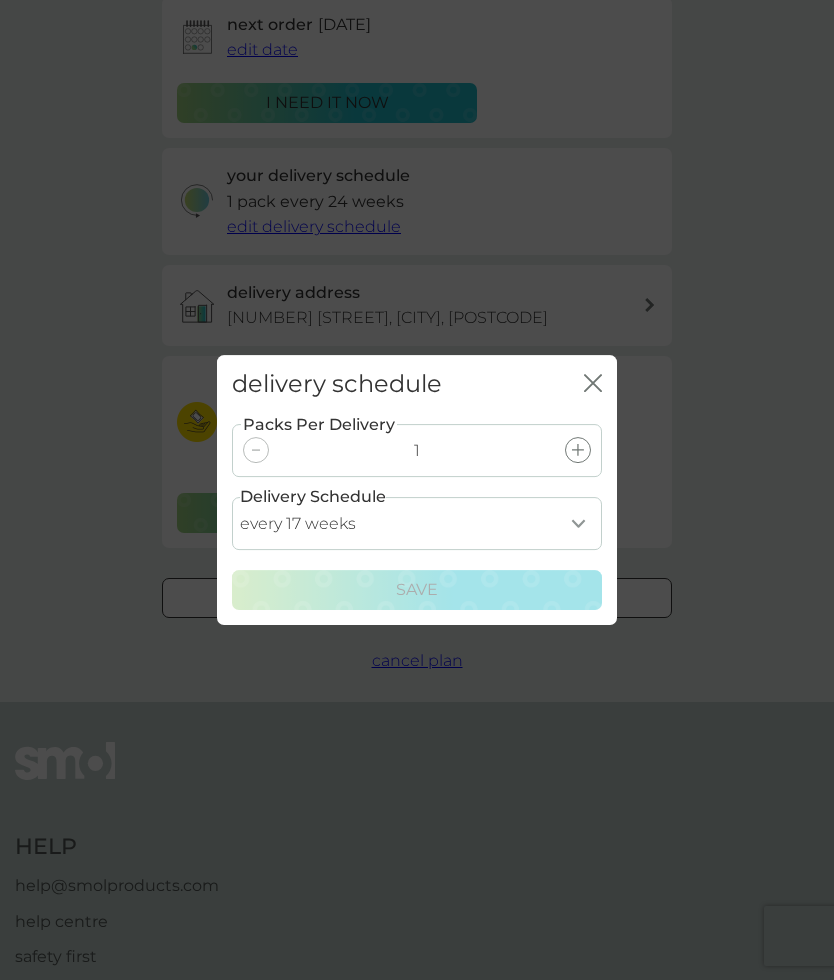 click at bounding box center [256, 450] 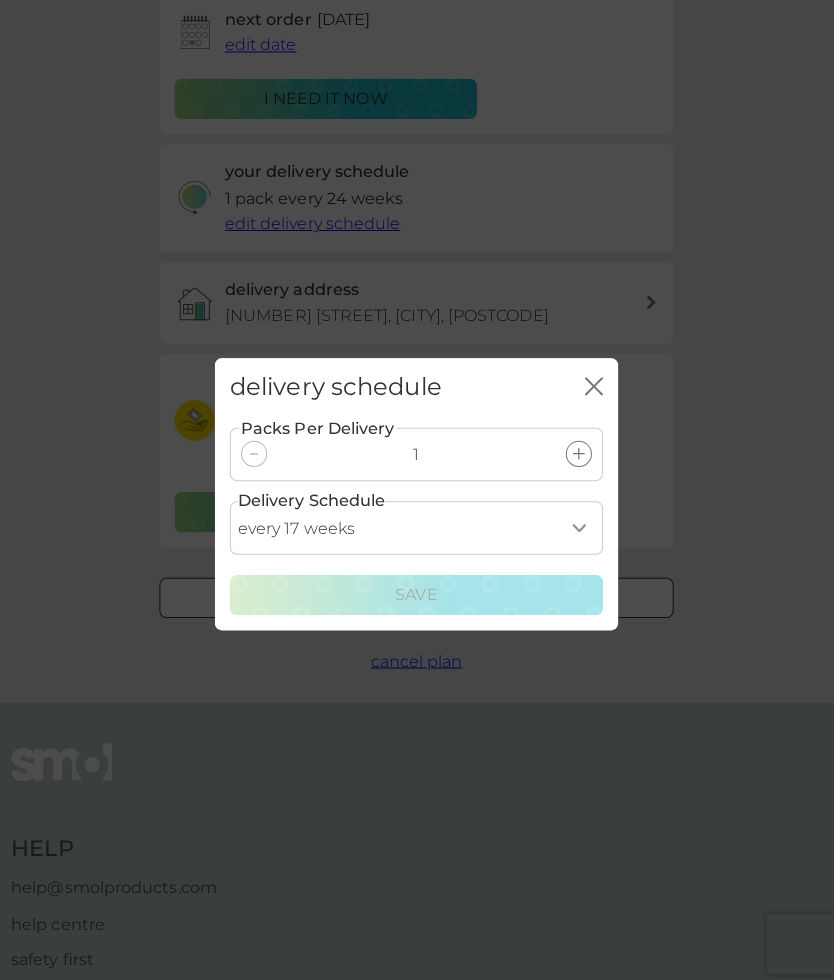 scroll, scrollTop: 383, scrollLeft: 0, axis: vertical 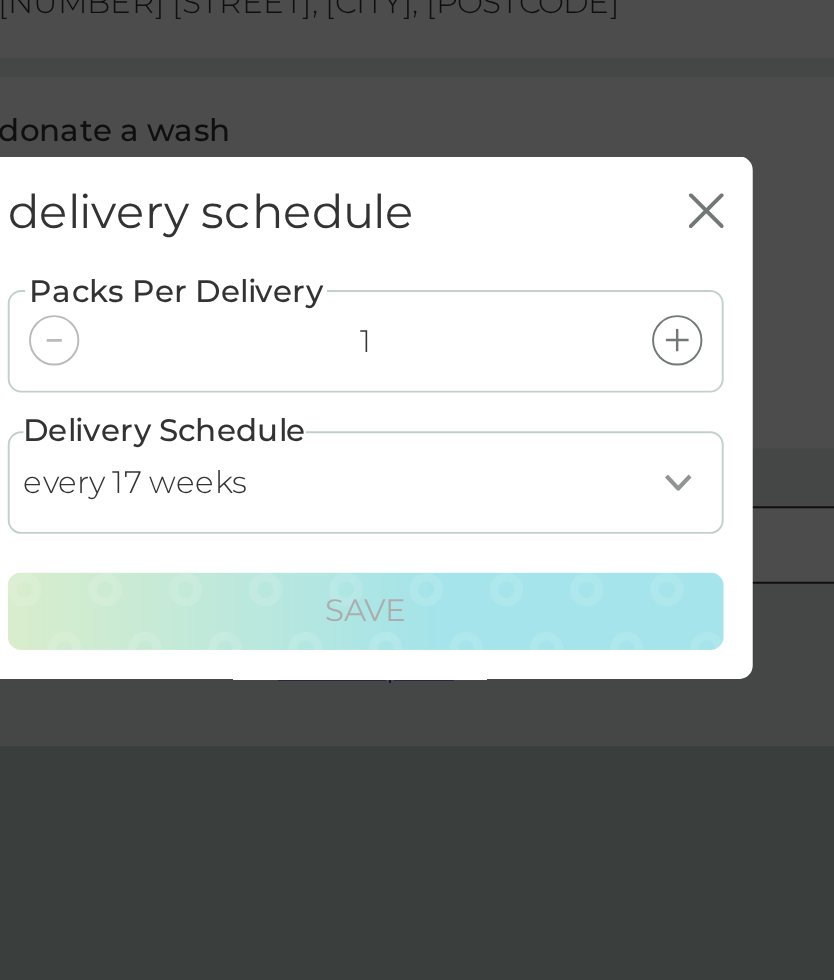click on "every 1 week every 2 weeks every 3 weeks every 4 weeks every 5 weeks every 6 weeks every 7 weeks every 8 weeks every 9 weeks every 10 weeks every 11 weeks every 12 weeks every 13 weeks every 14 weeks every 15 weeks every 16 weeks every 17 weeks" at bounding box center (417, 523) 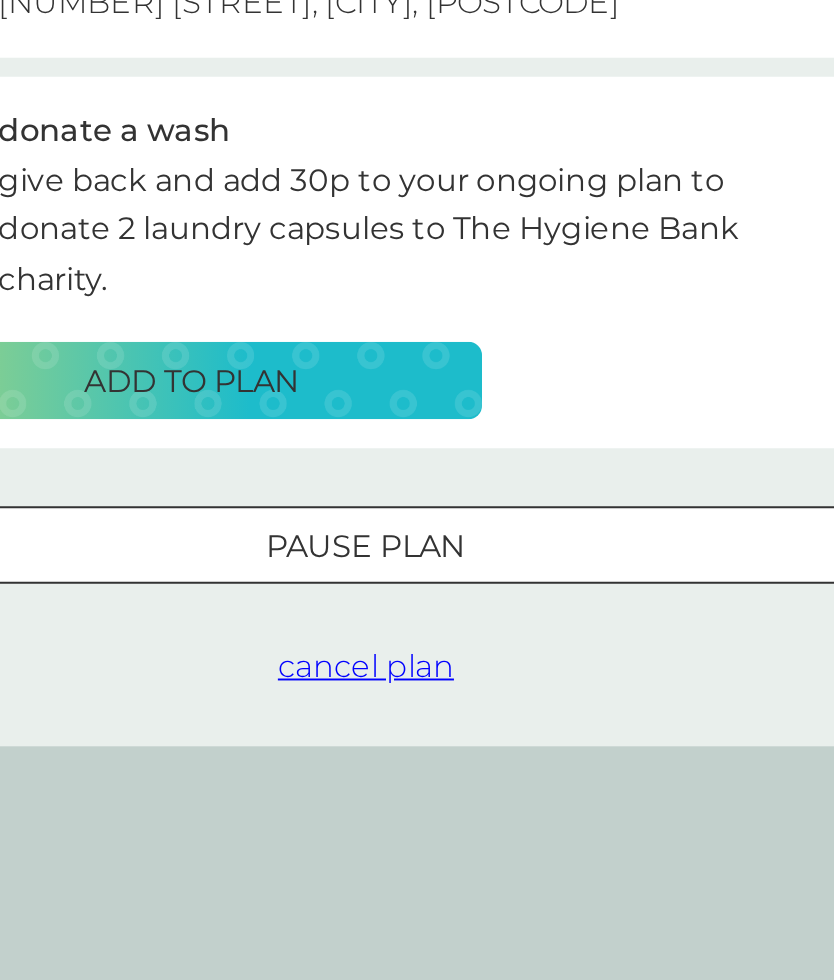 click on "cancel plan" at bounding box center [417, 618] 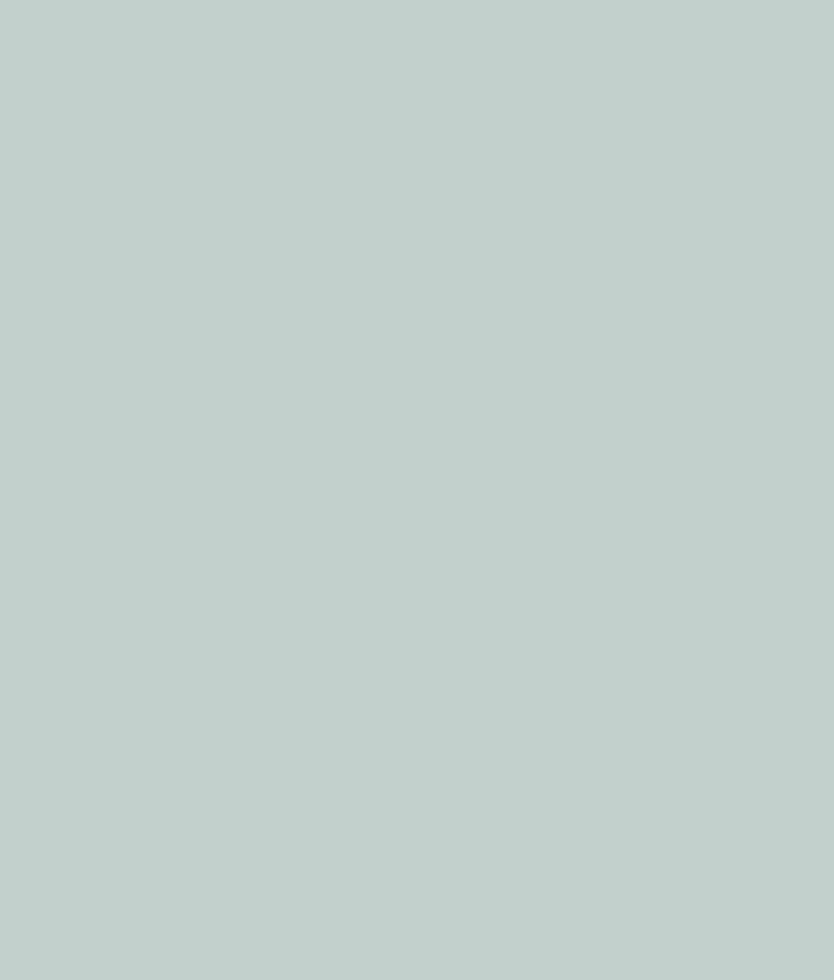 scroll, scrollTop: 0, scrollLeft: 0, axis: both 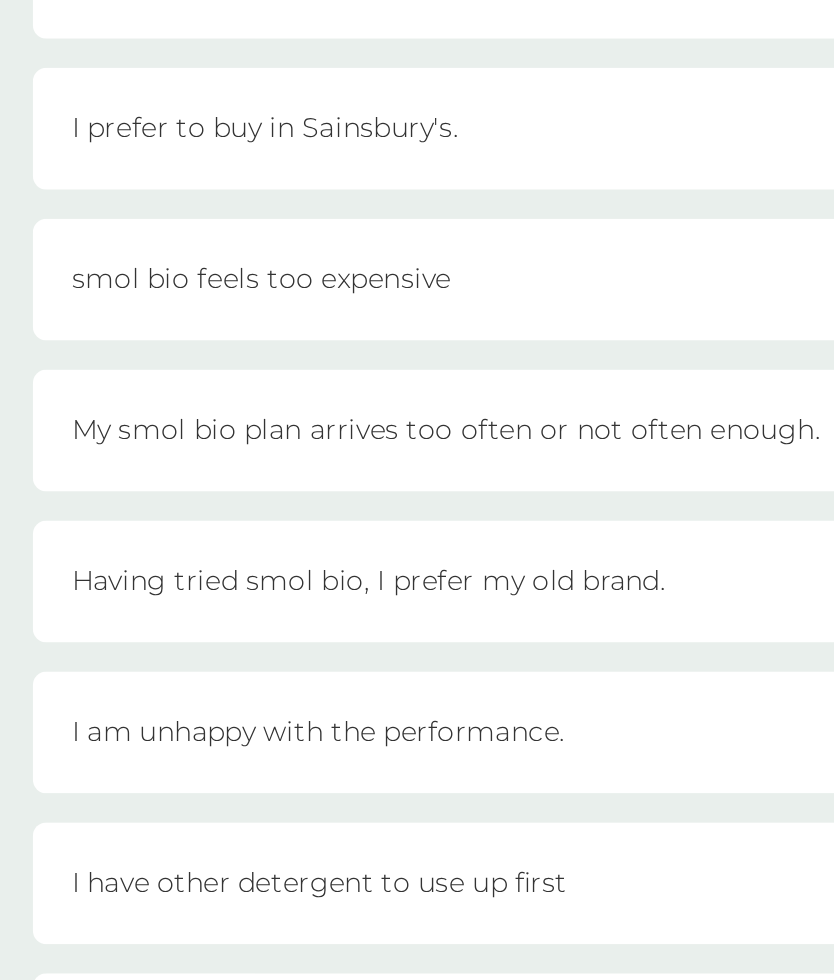 click on "I am unhappy with the performance." at bounding box center (417, 658) 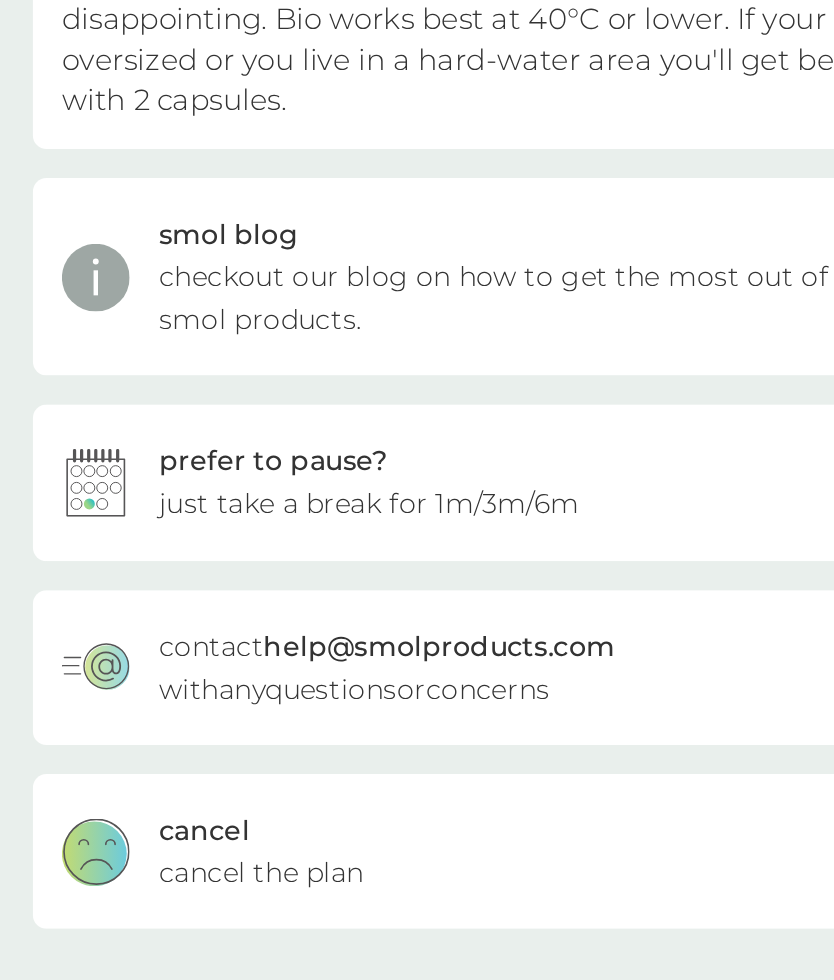 click on "cancel the plan" at bounding box center (280, 731) 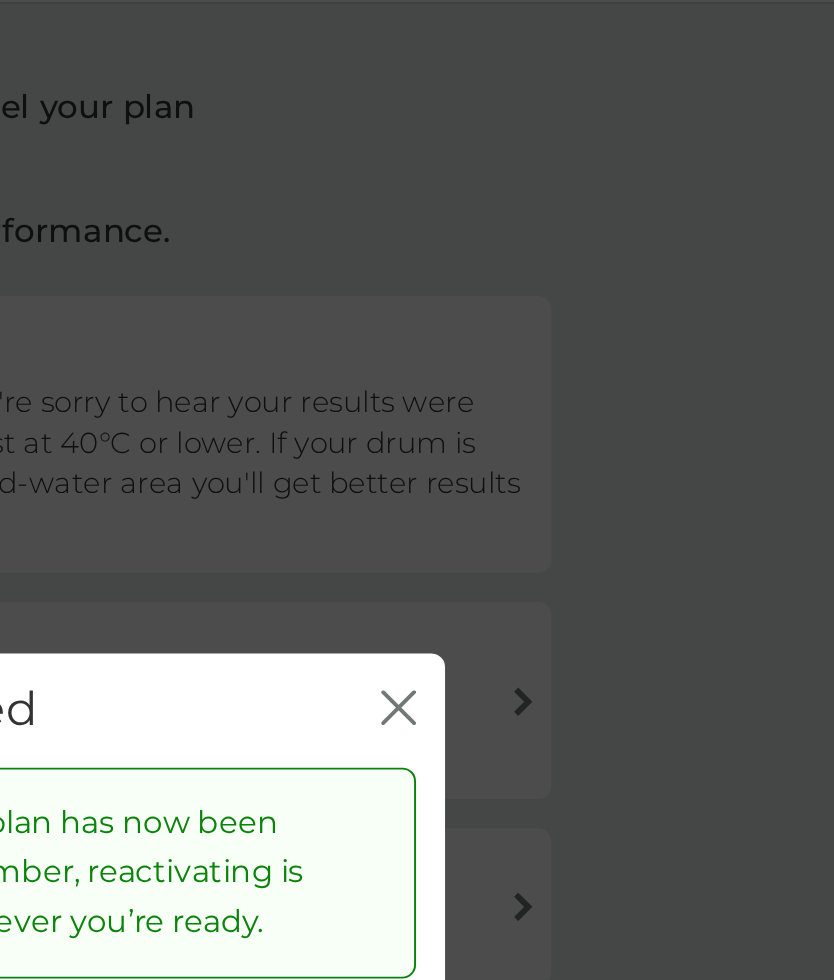 click 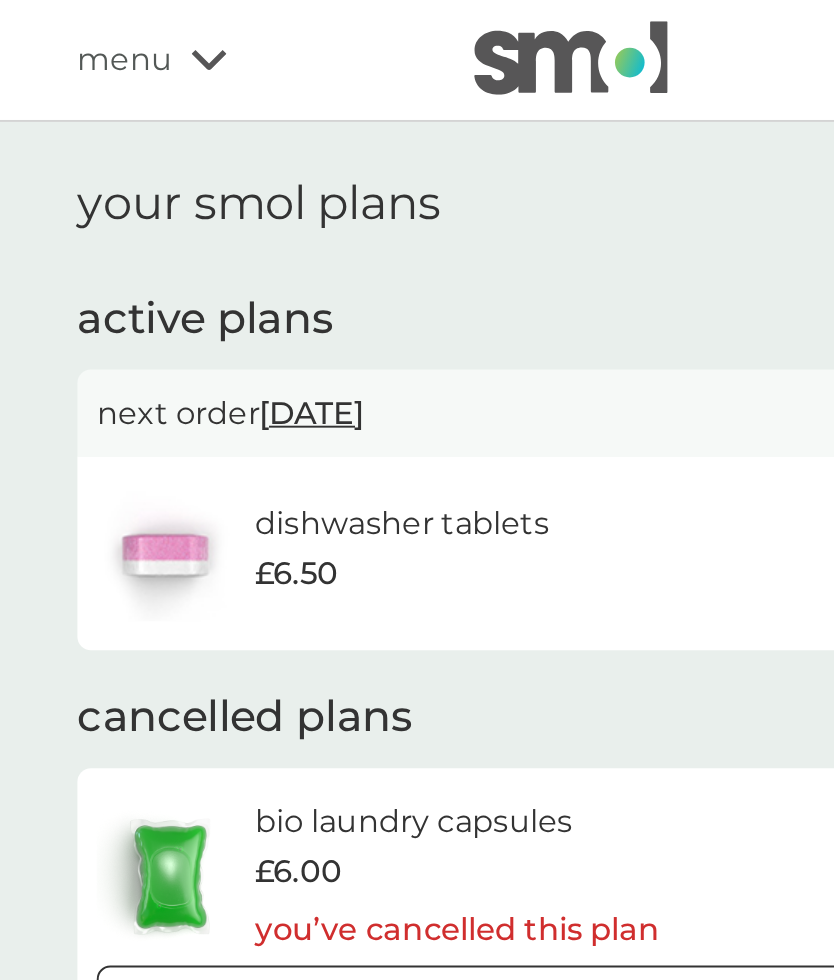 click on "dishwasher tablets" at bounding box center [330, 271] 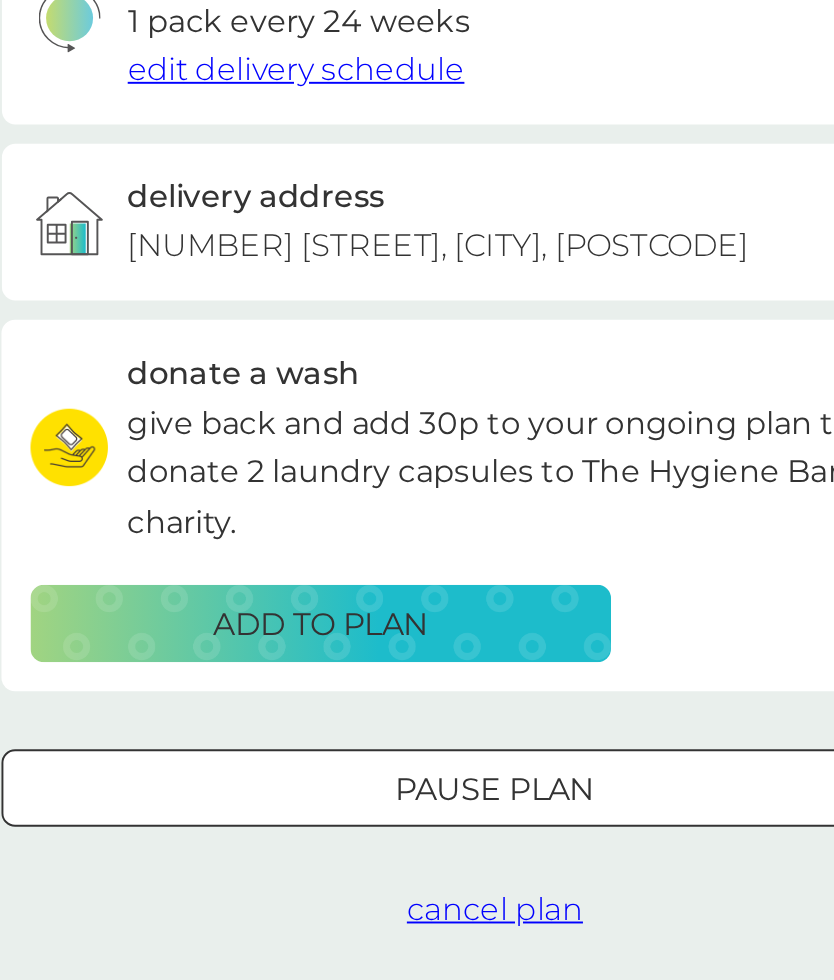 scroll, scrollTop: 105, scrollLeft: 0, axis: vertical 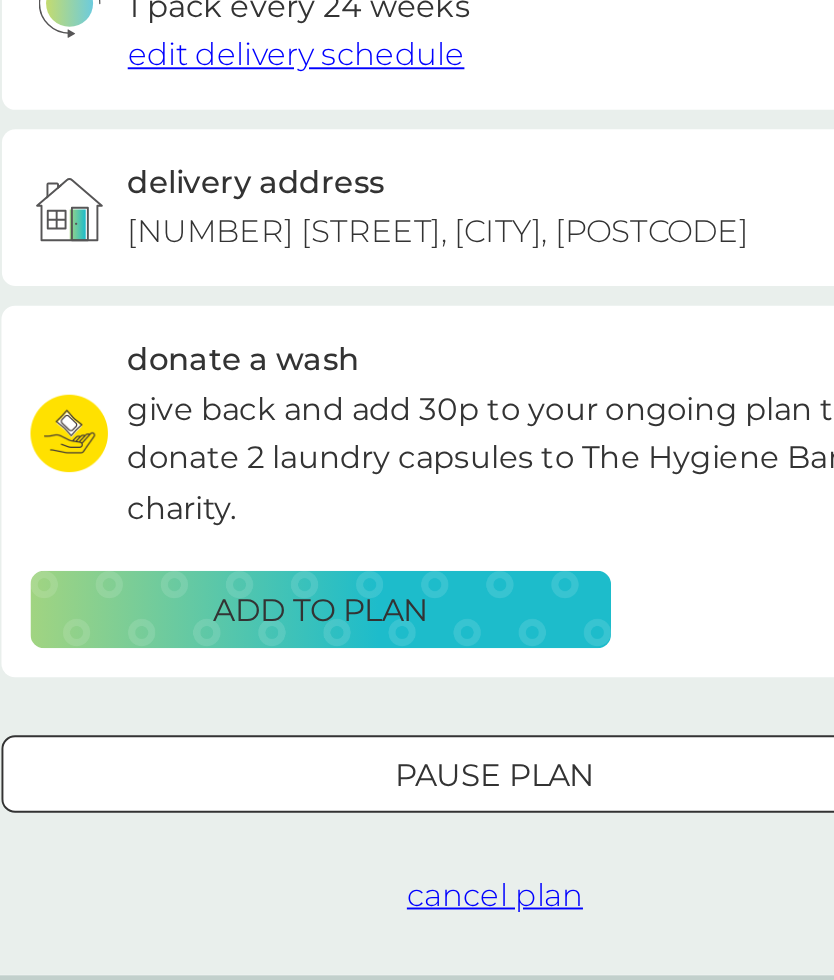 click on "cancel plan" at bounding box center (417, 896) 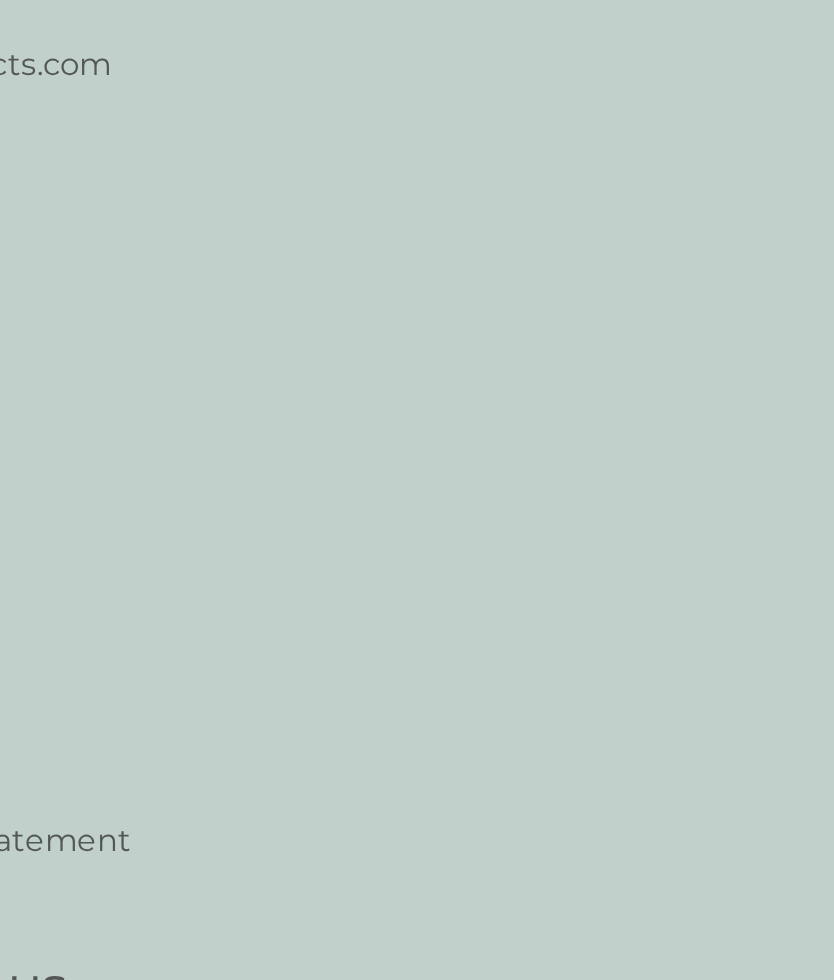 scroll, scrollTop: 0, scrollLeft: 0, axis: both 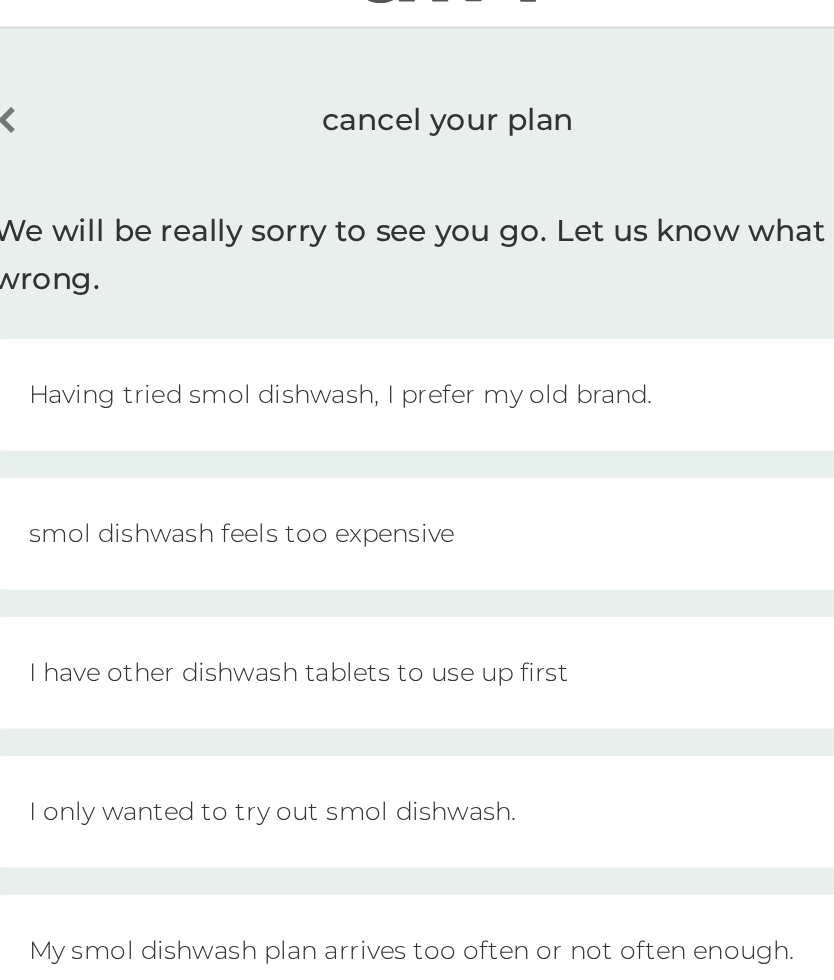 click on "Having tried smol dishwash, I prefer my old brand." at bounding box center [417, 268] 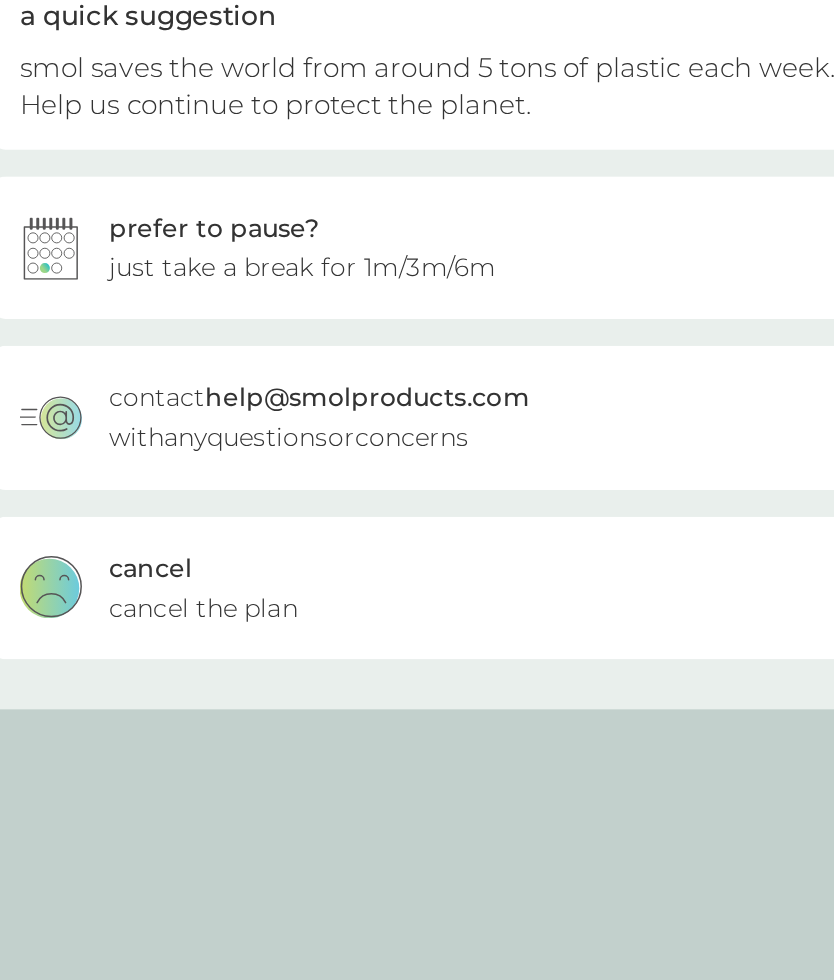 click on "cancel the plan" at bounding box center (280, 572) 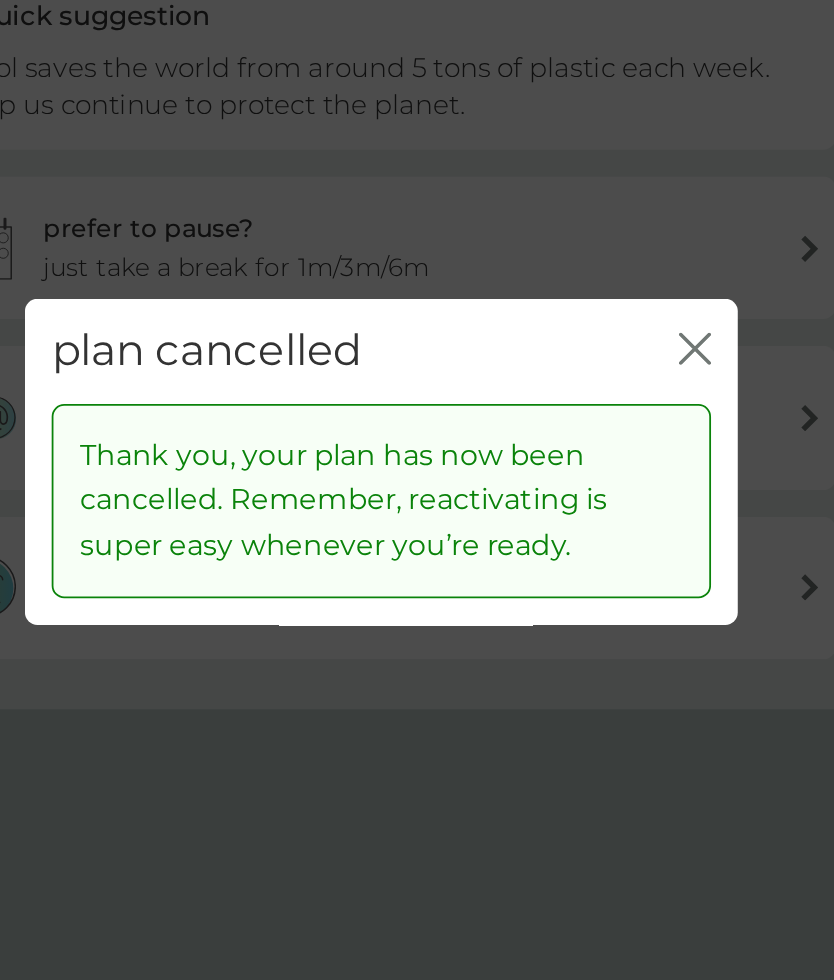 click on "close" 